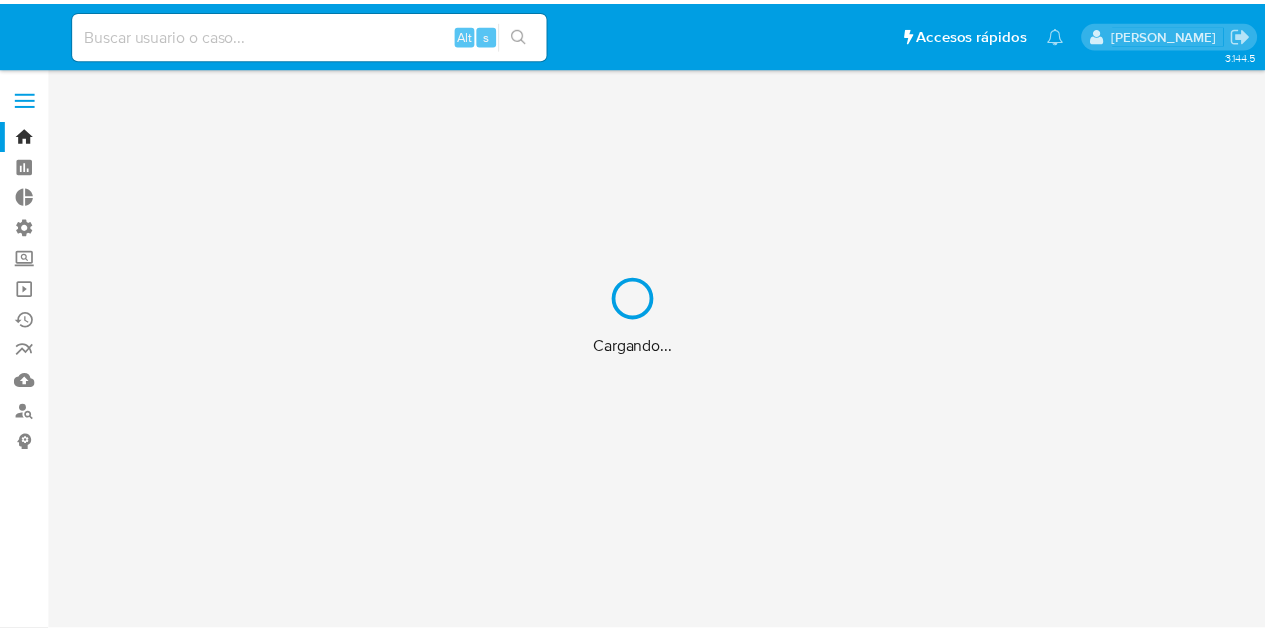 scroll, scrollTop: 0, scrollLeft: 0, axis: both 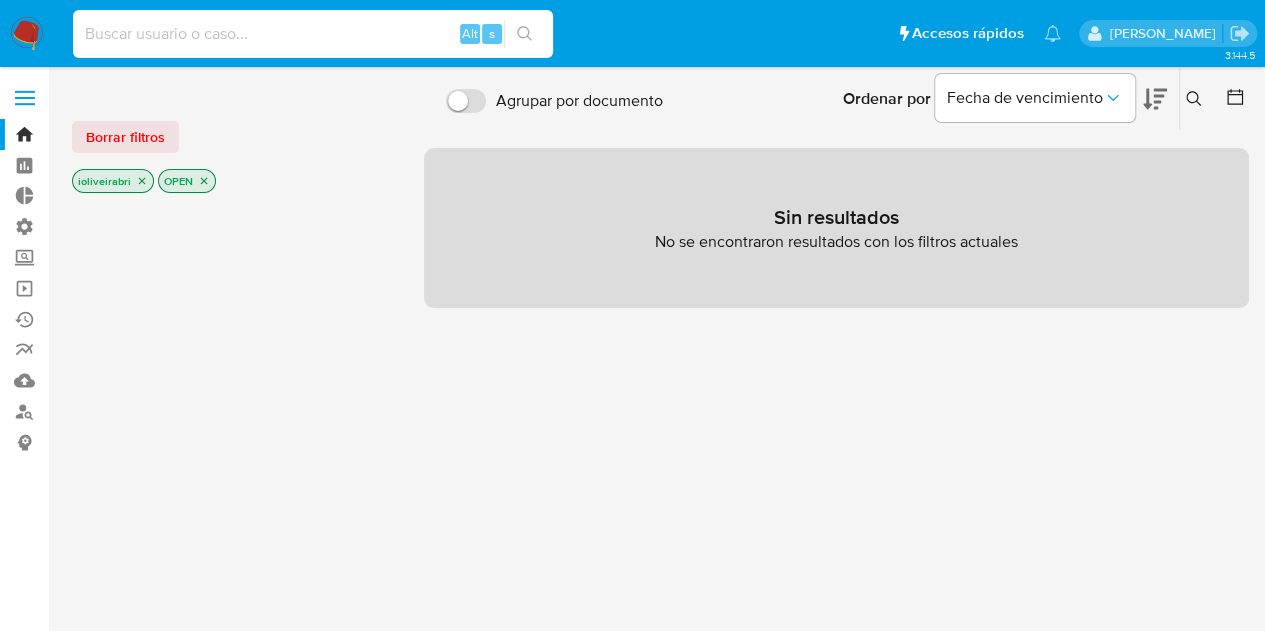click at bounding box center [313, 34] 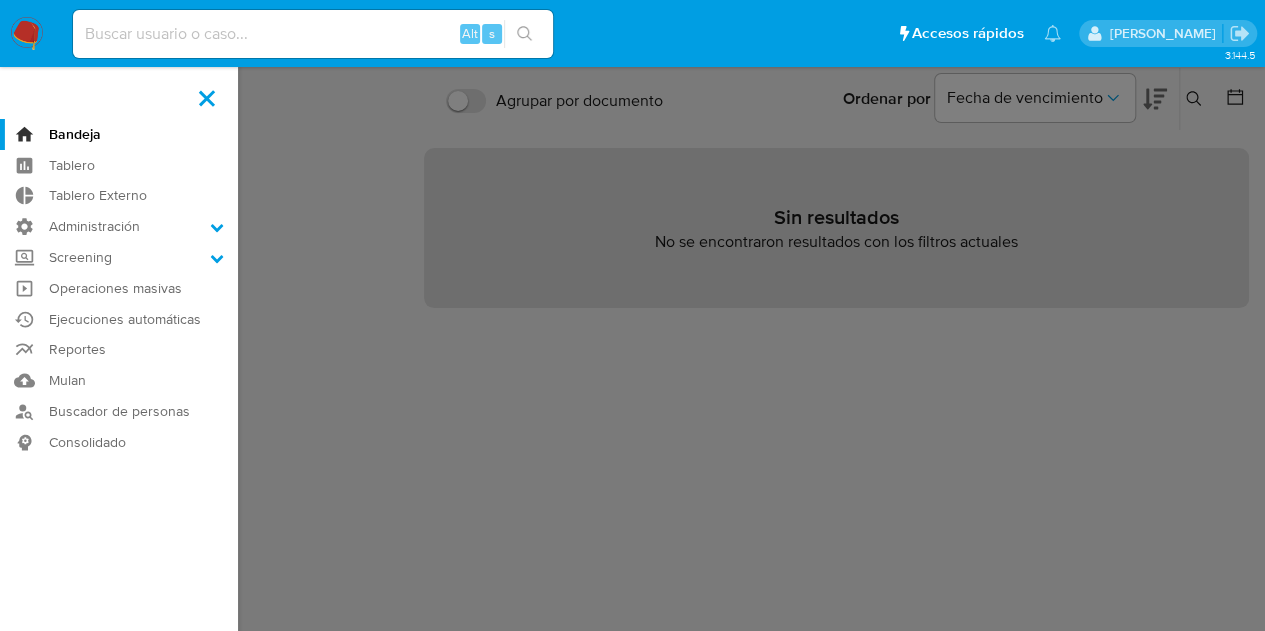 click on "Bandeja Tablero Tablero Externo Administración Reglas Screening Administrador de Listas Screening por Frecuencia Búsqueda en Listas Watchlist Operaciones masivas Ejecuciones automáticas Reportes Mulan Buscador de personas Consolidado" at bounding box center [119, 493] 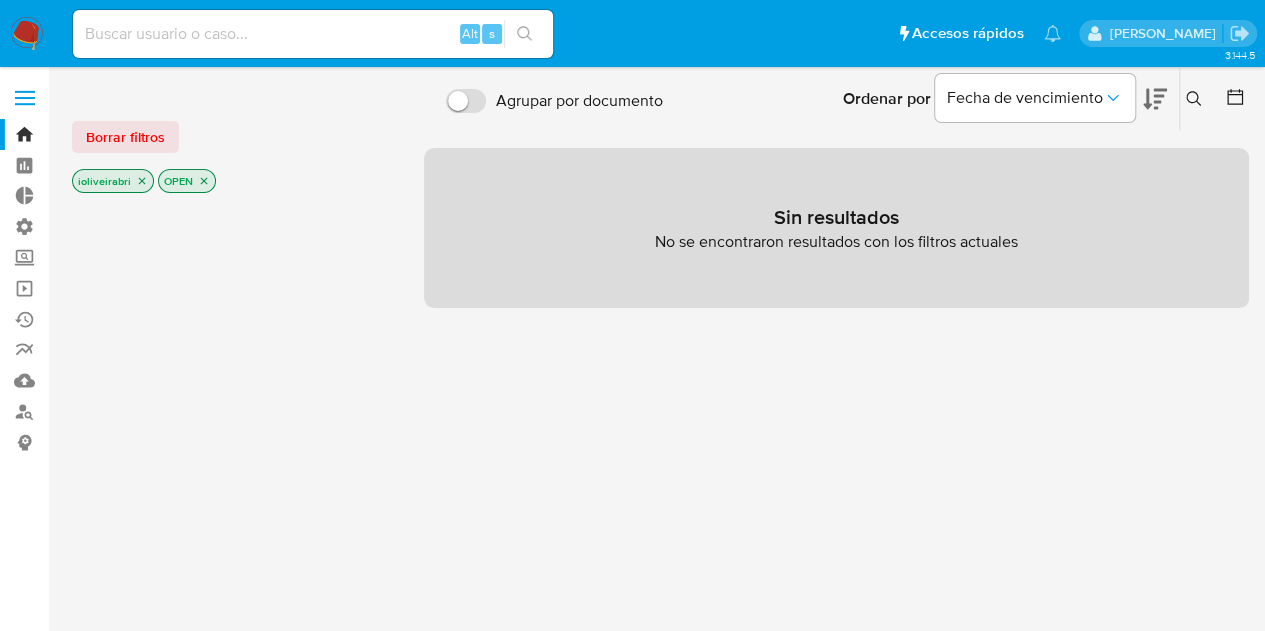 click on "ioliveirabri" at bounding box center [113, 181] 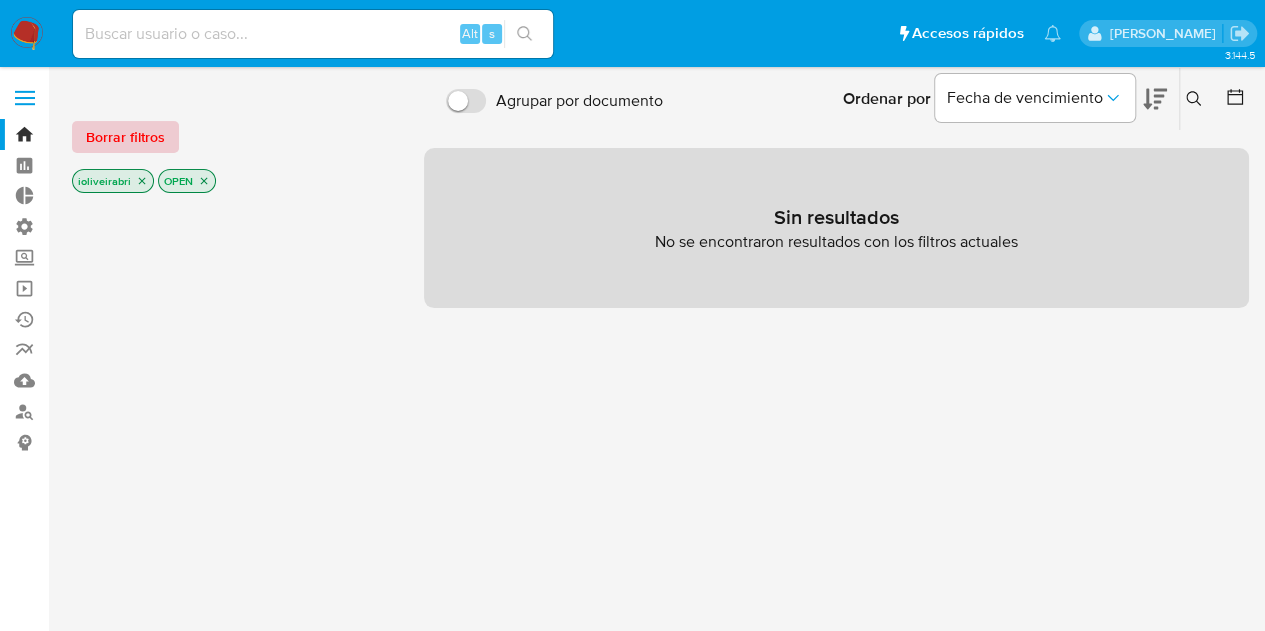 click on "Borrar filtros" at bounding box center (125, 137) 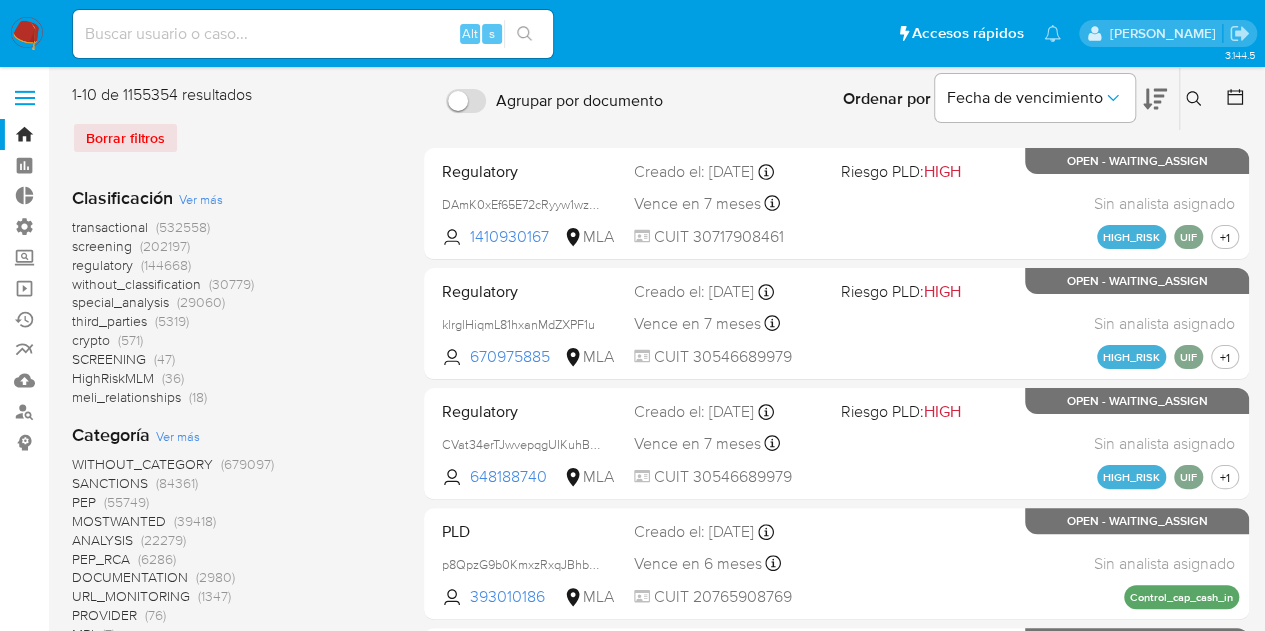 click on "screening" at bounding box center [102, 246] 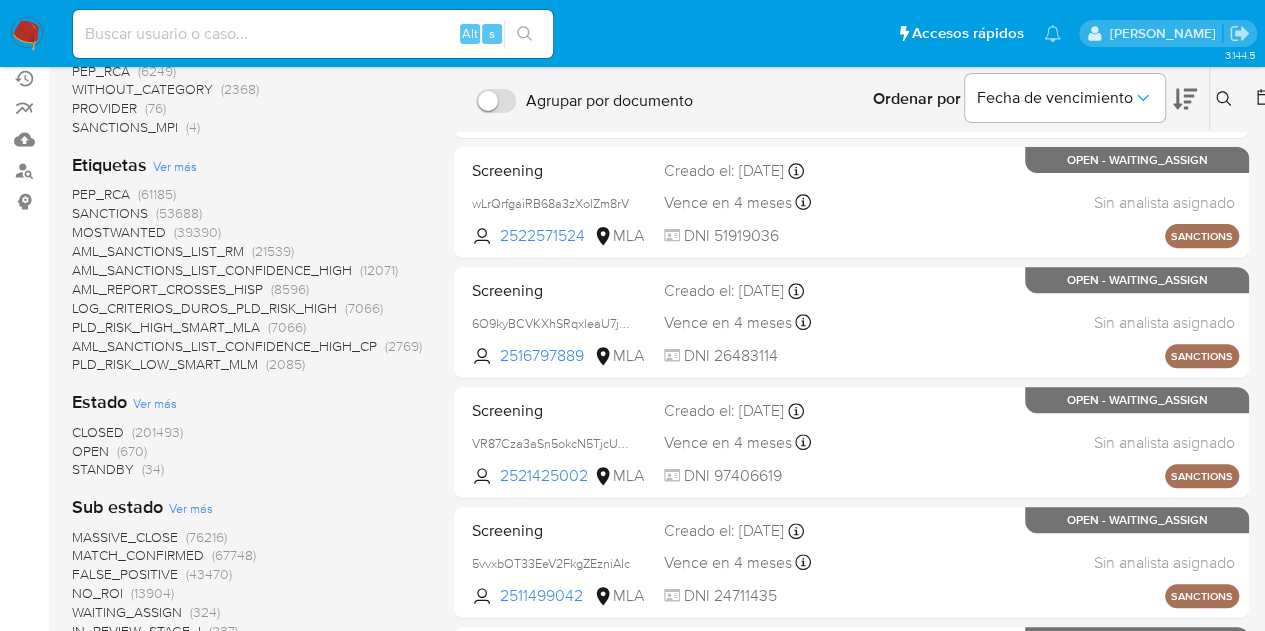 scroll, scrollTop: 300, scrollLeft: 0, axis: vertical 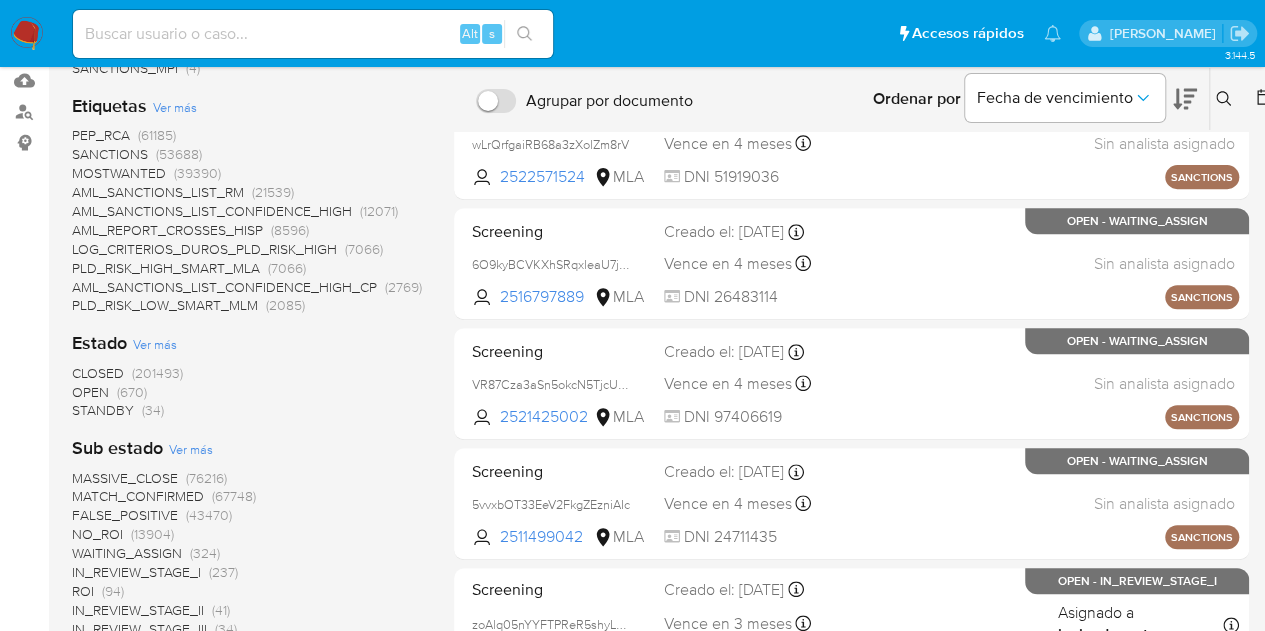 click on "(670)" at bounding box center [132, 392] 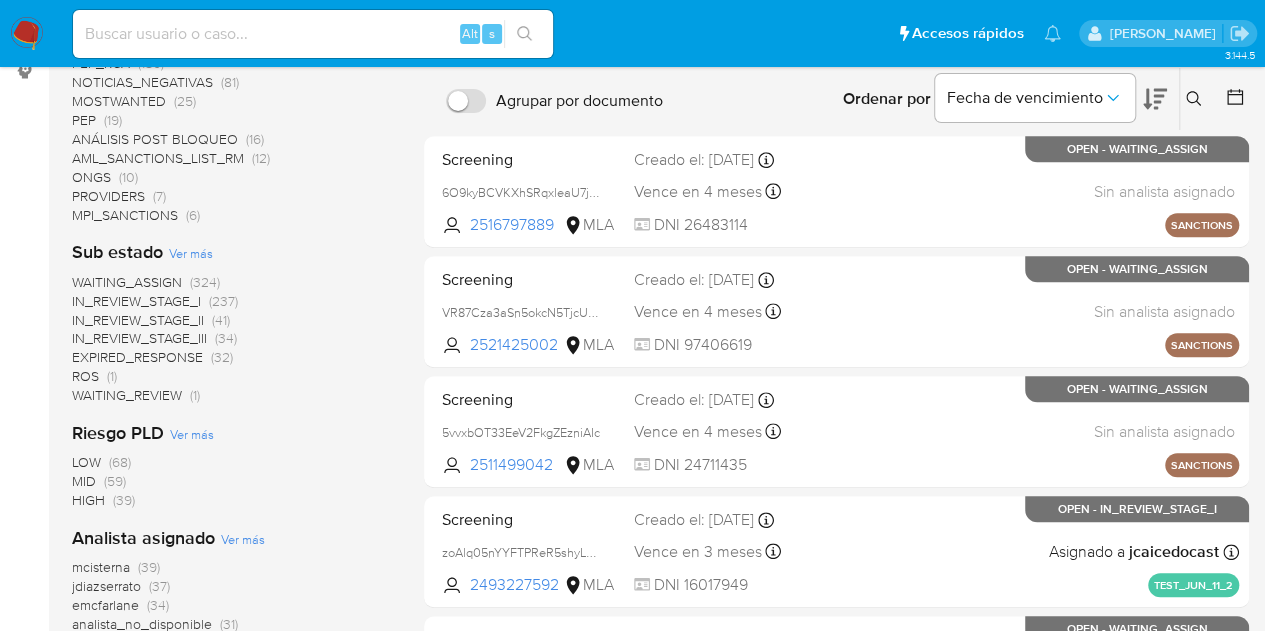 scroll, scrollTop: 400, scrollLeft: 0, axis: vertical 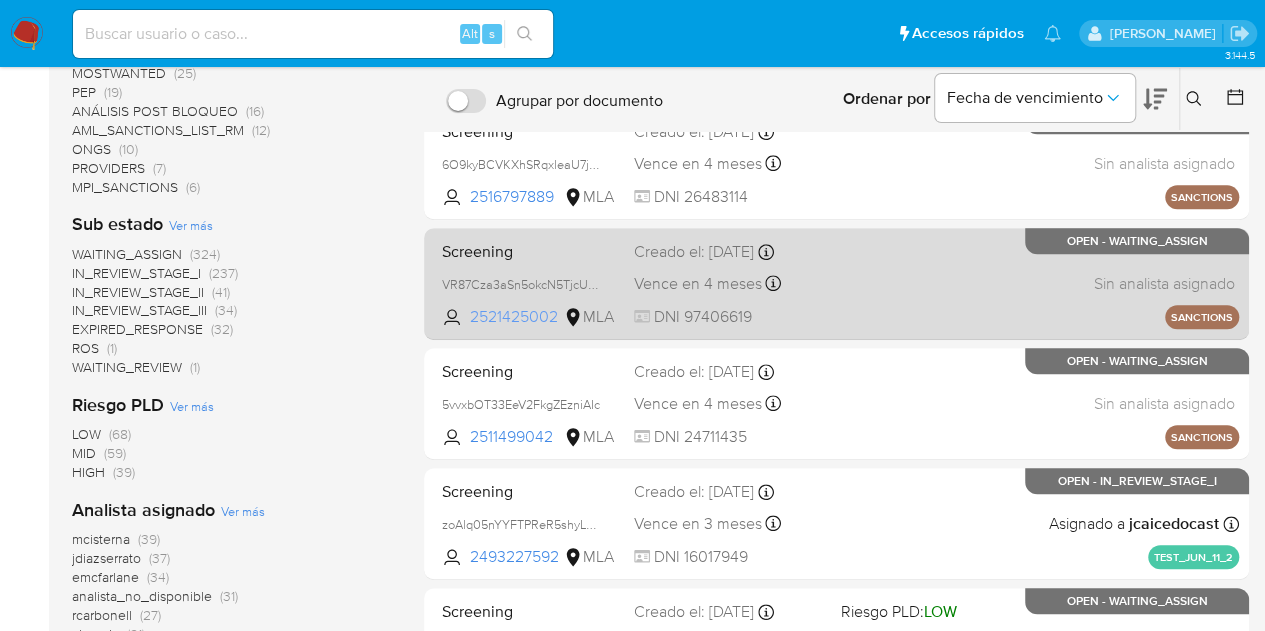click on "2521425002" at bounding box center [515, 317] 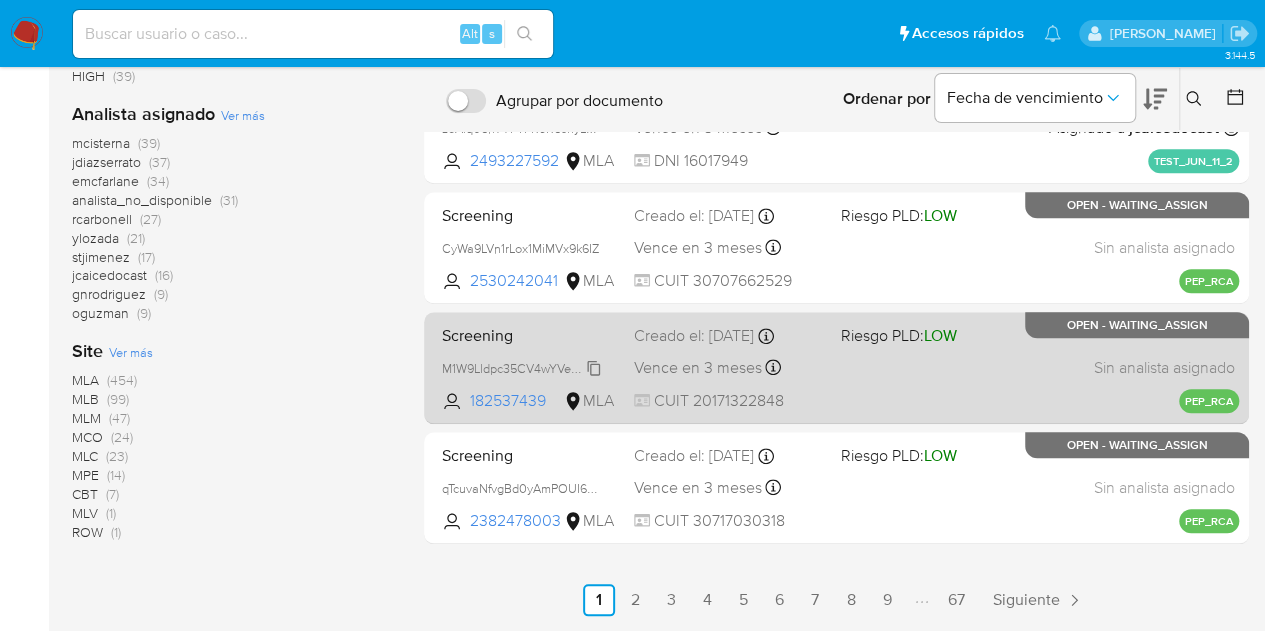 scroll, scrollTop: 800, scrollLeft: 0, axis: vertical 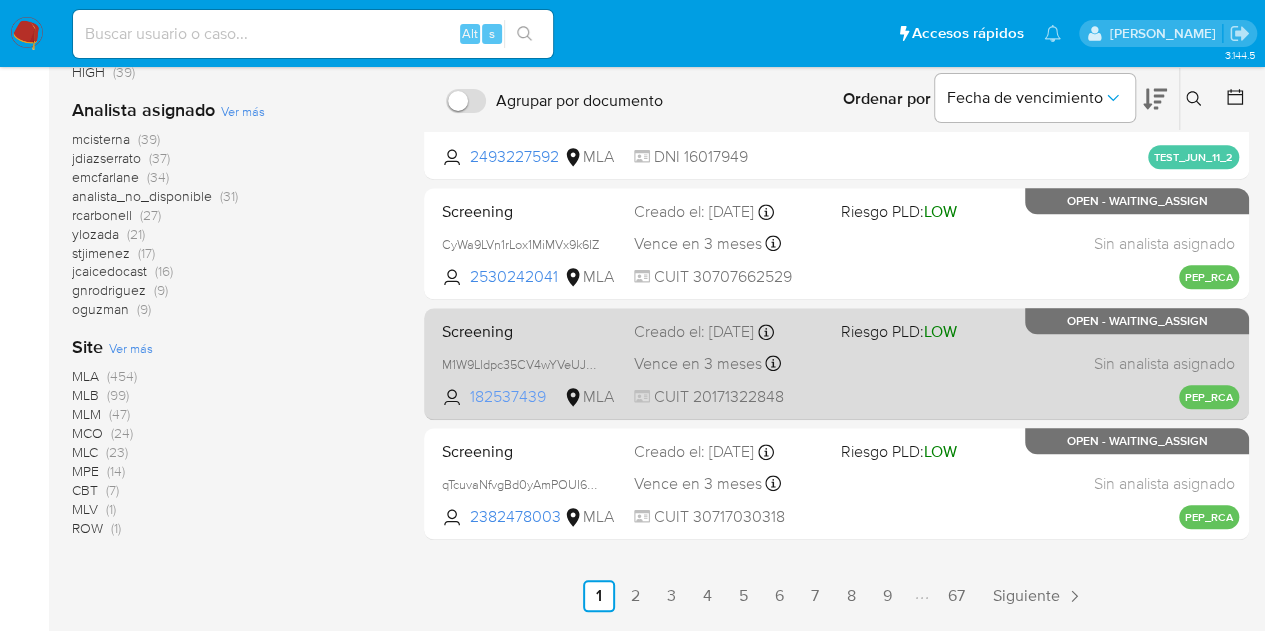 click on "182537439" at bounding box center [515, 397] 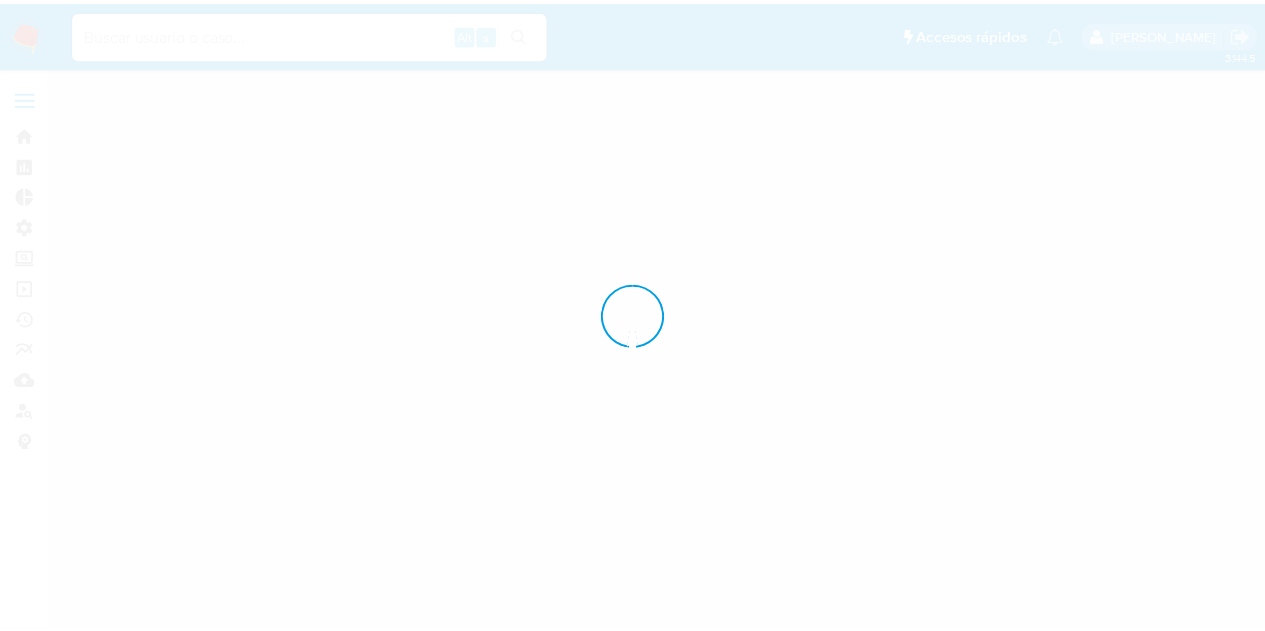 scroll, scrollTop: 0, scrollLeft: 0, axis: both 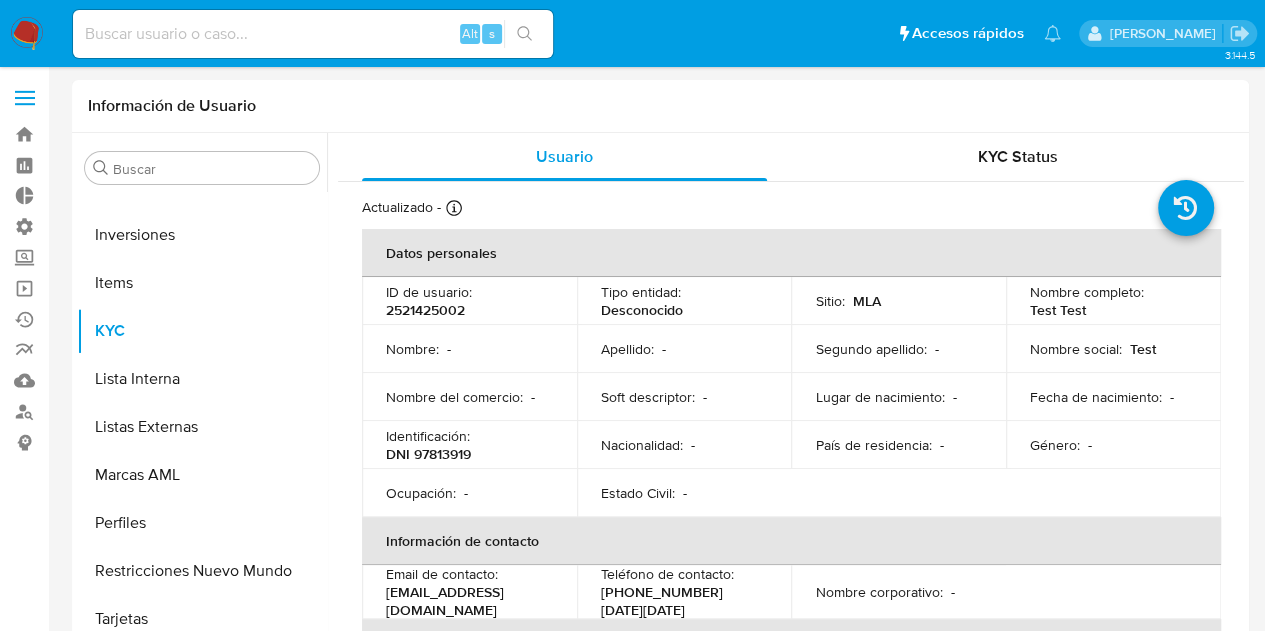 select on "10" 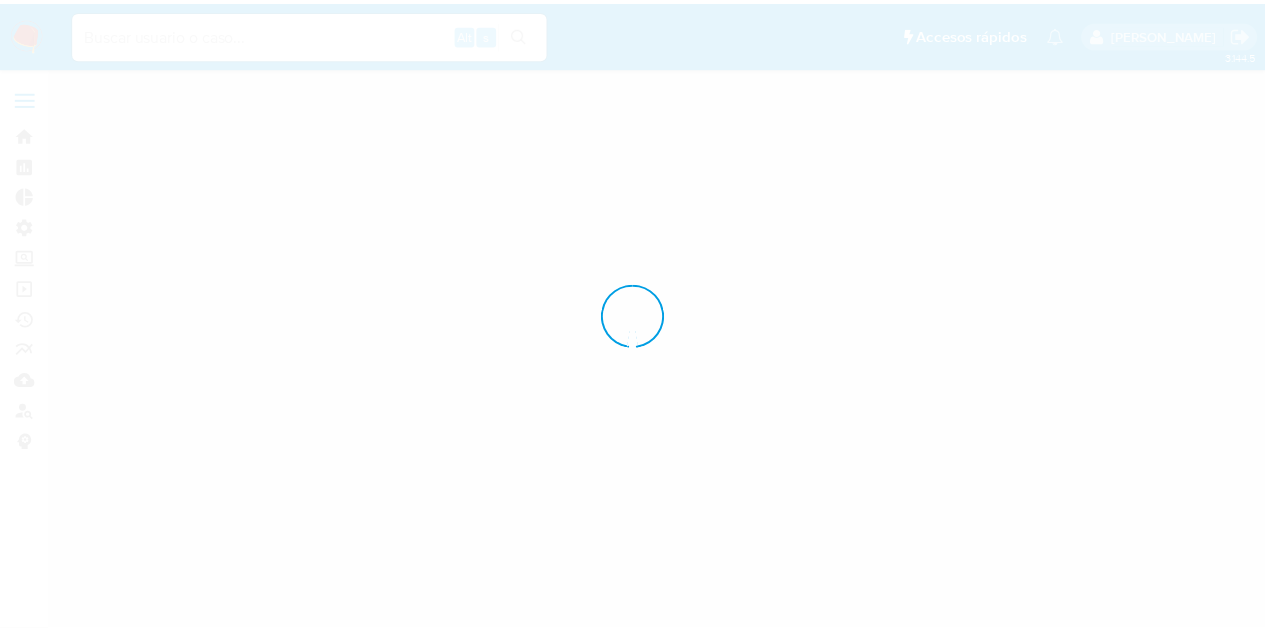 scroll, scrollTop: 0, scrollLeft: 0, axis: both 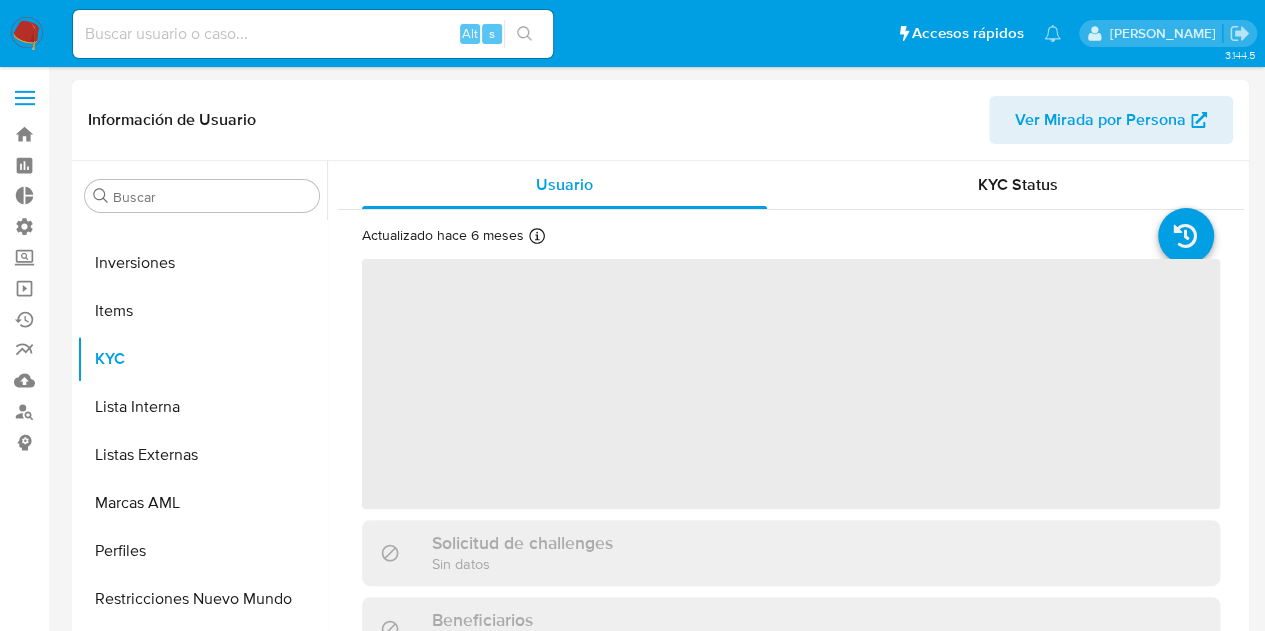 click on "Ver Mirada por Persona" at bounding box center (1100, 120) 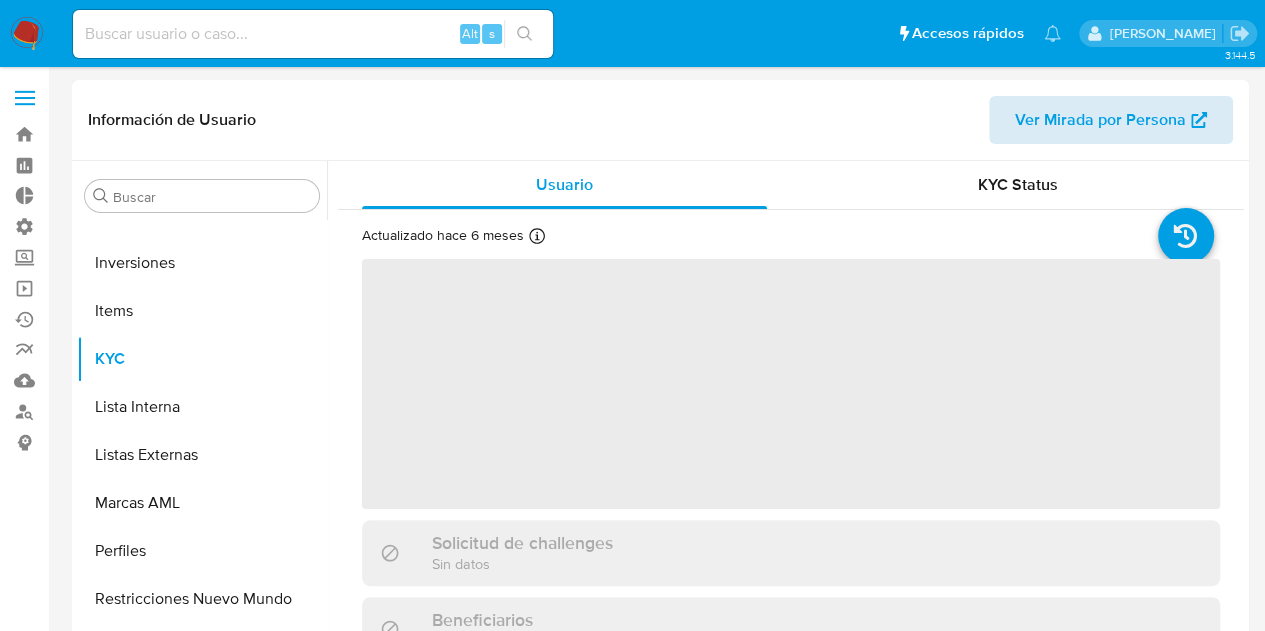 select on "10" 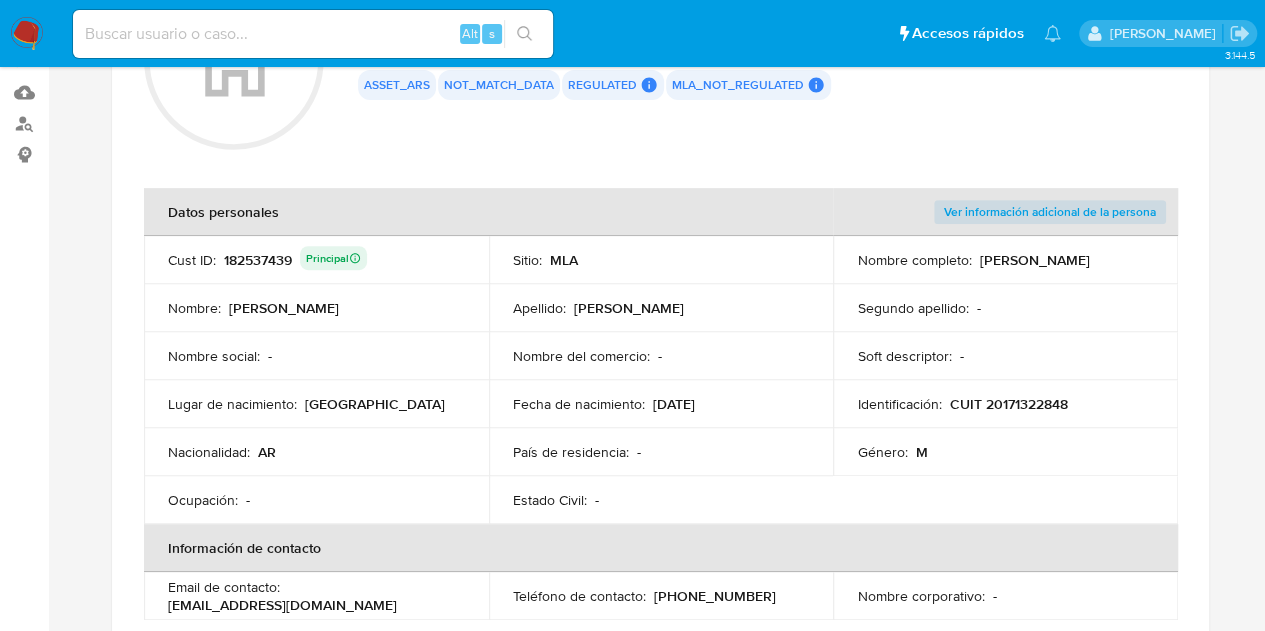 scroll, scrollTop: 400, scrollLeft: 0, axis: vertical 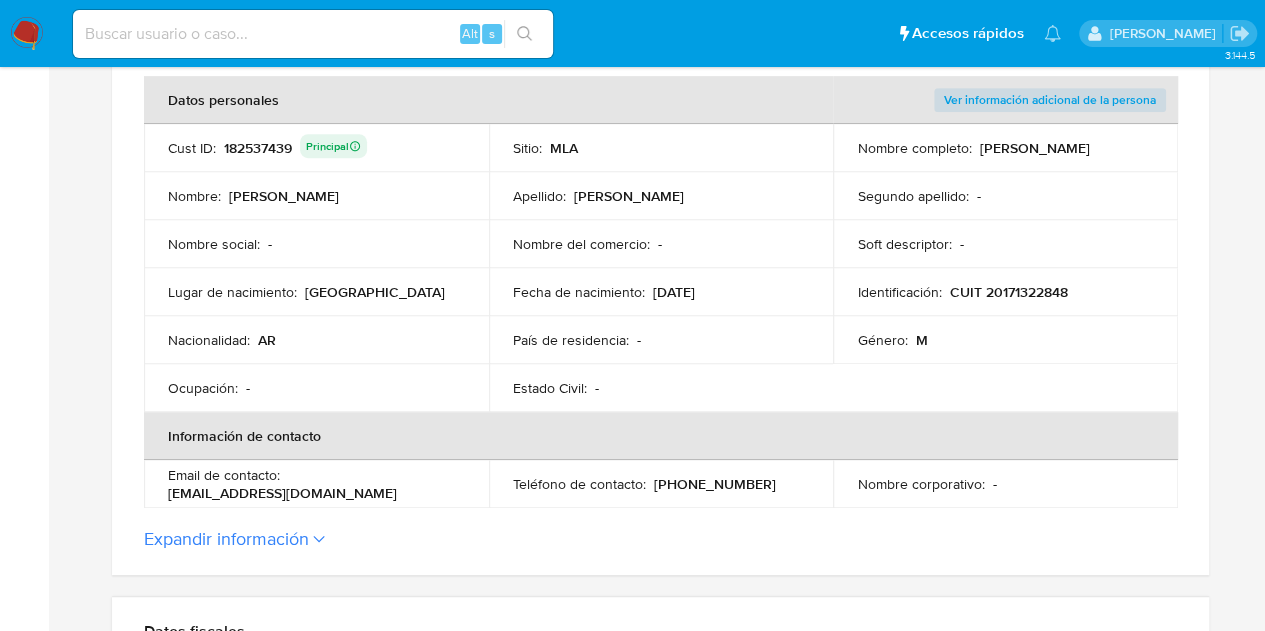 click on "Principal" at bounding box center (333, 146) 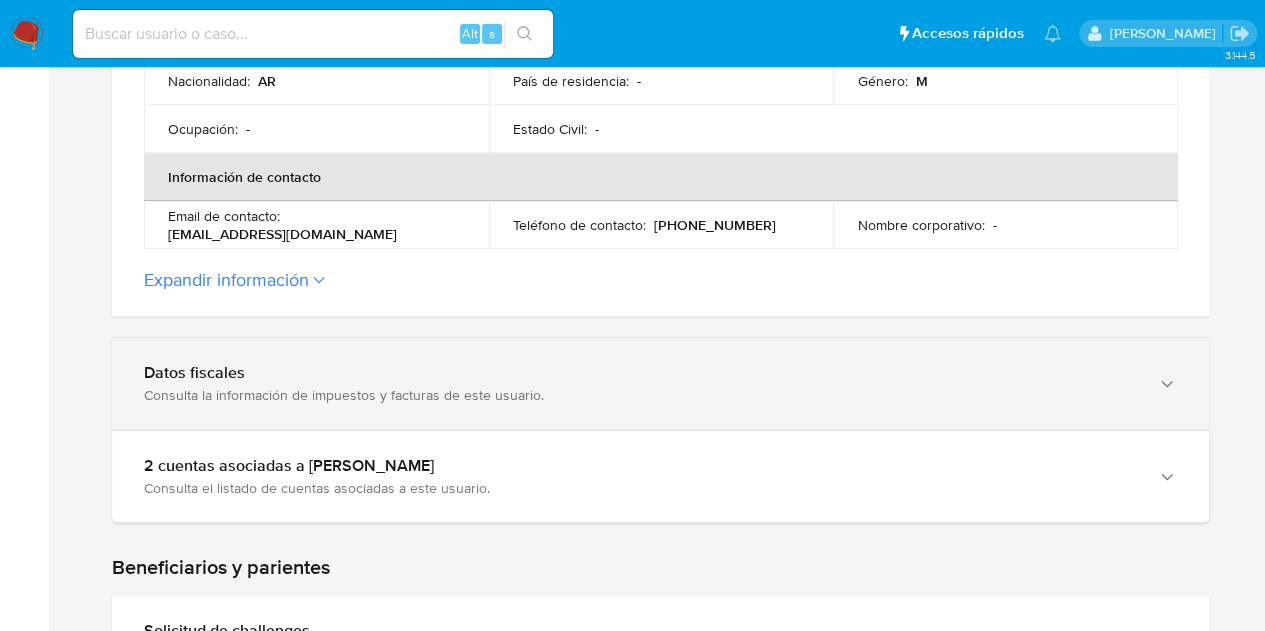 scroll, scrollTop: 800, scrollLeft: 0, axis: vertical 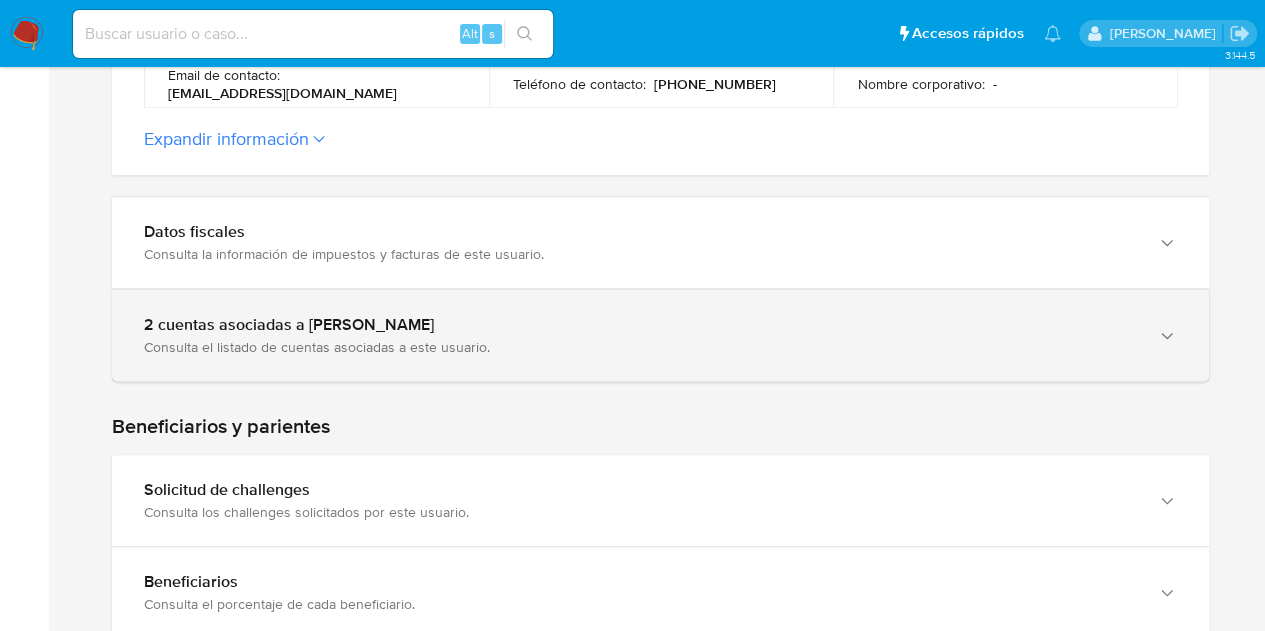 click on "2 cuentas asociadas a Guillermo Antonio Alonso" at bounding box center [640, 325] 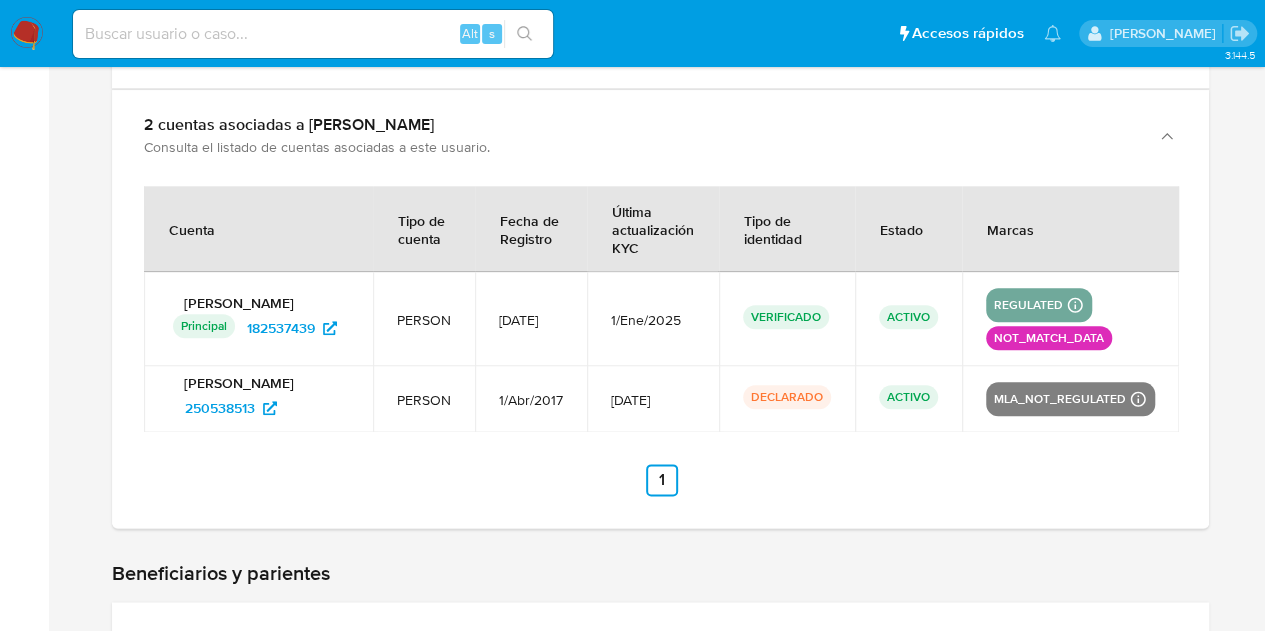 scroll, scrollTop: 800, scrollLeft: 0, axis: vertical 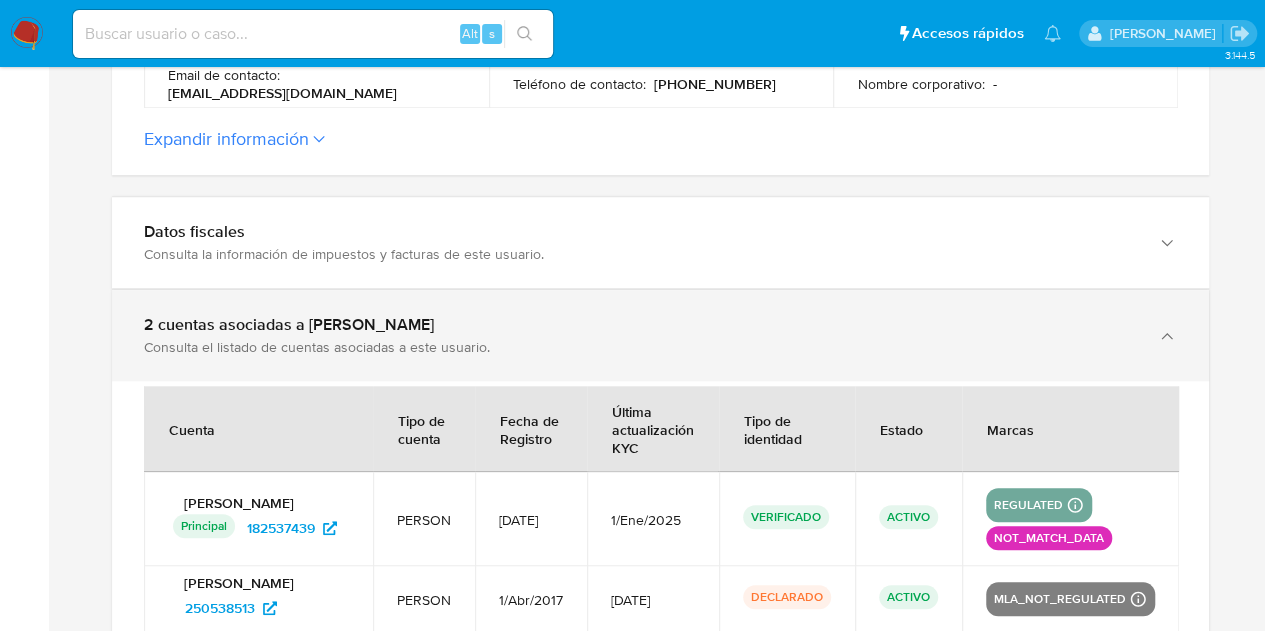 click on "2 cuentas asociadas a Guillermo Antonio Alonso Consulta el listado de cuentas asociadas a este usuario." at bounding box center (660, 335) 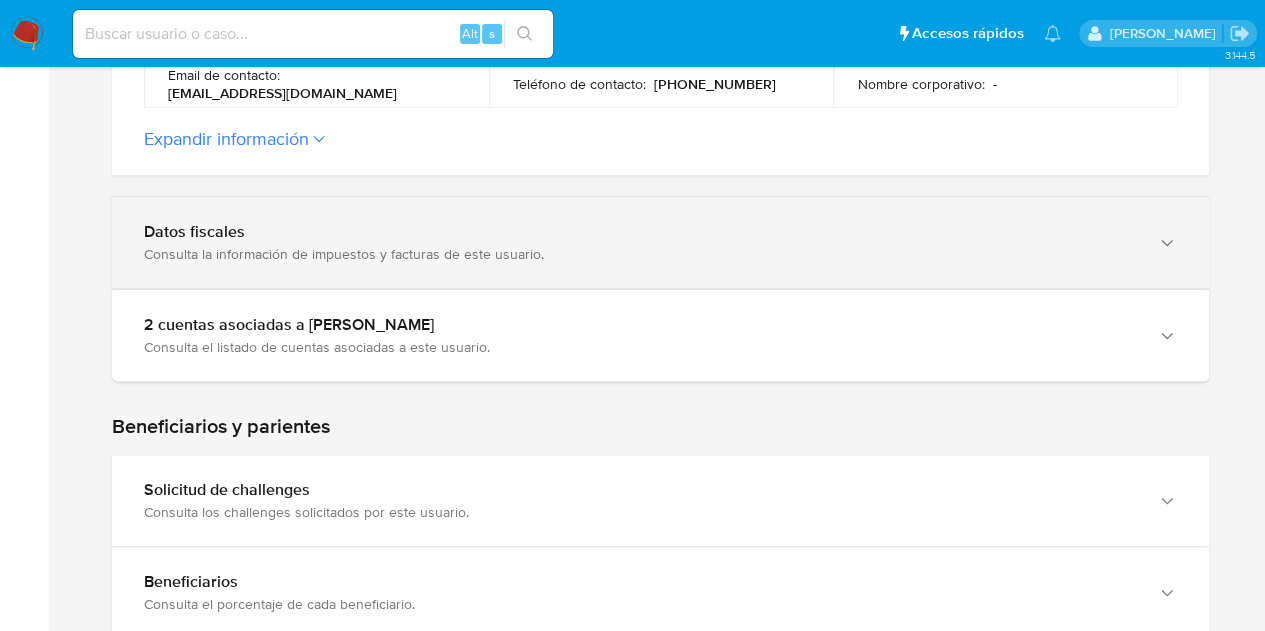 click on "Datos fiscales Consulta la información de impuestos y facturas de este usuario." at bounding box center [660, 242] 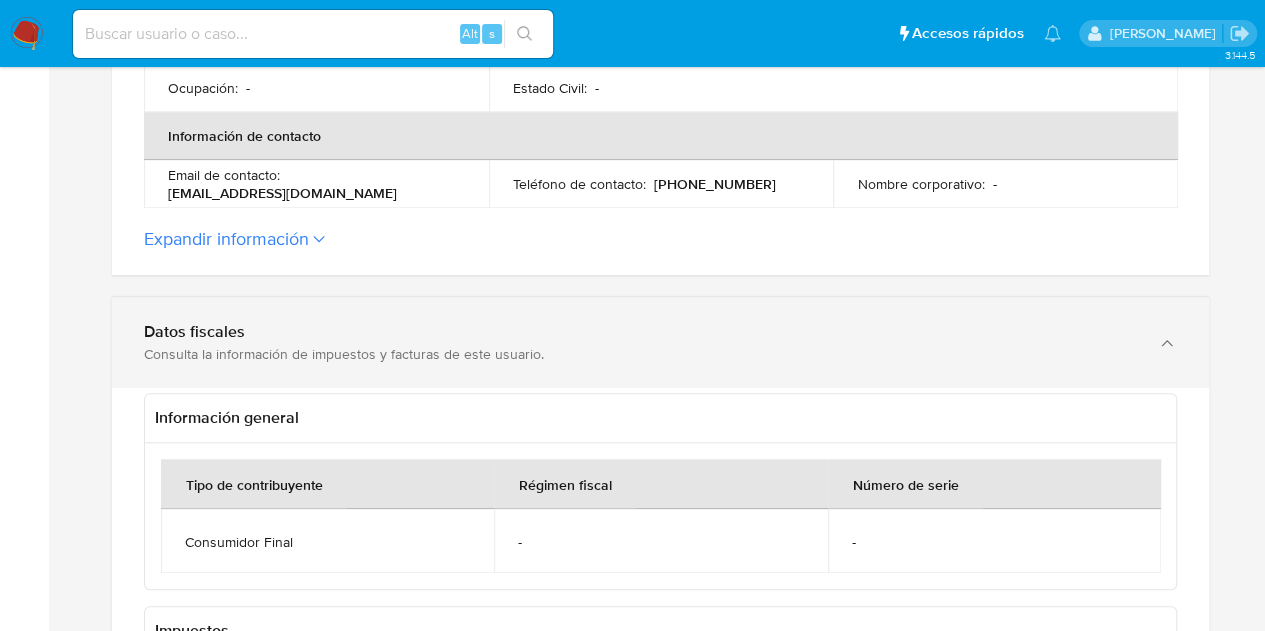 click on "Datos fiscales" at bounding box center [640, 332] 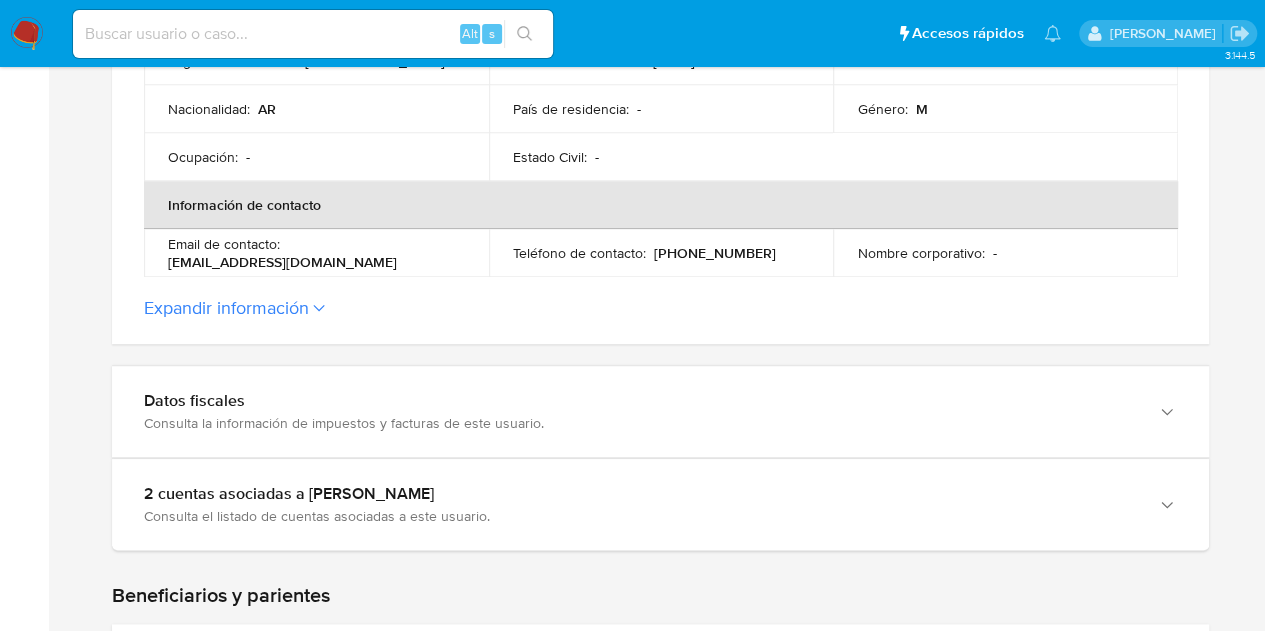 scroll, scrollTop: 600, scrollLeft: 0, axis: vertical 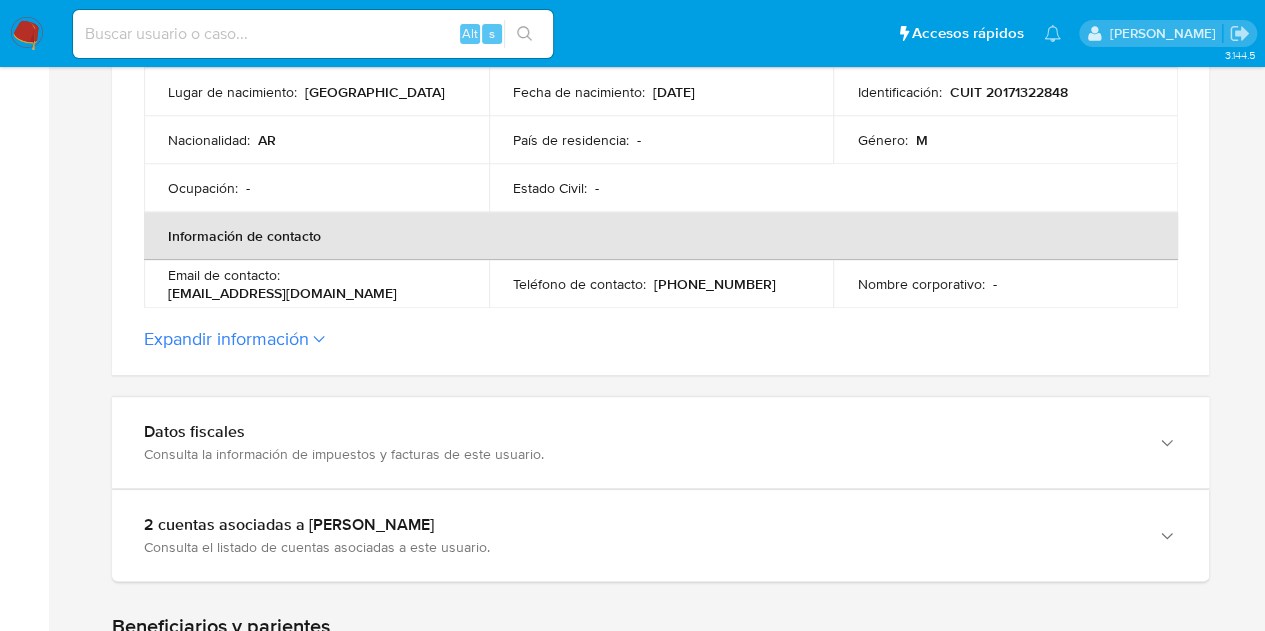 click on "Expandir información" at bounding box center [226, 339] 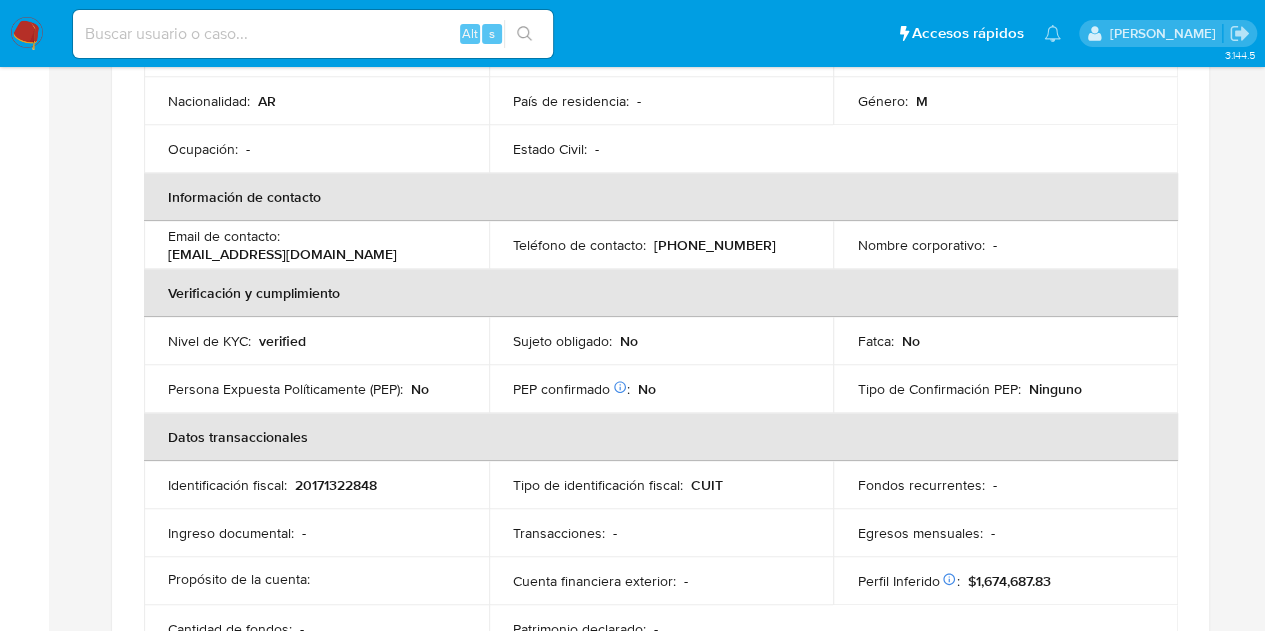 scroll, scrollTop: 700, scrollLeft: 0, axis: vertical 